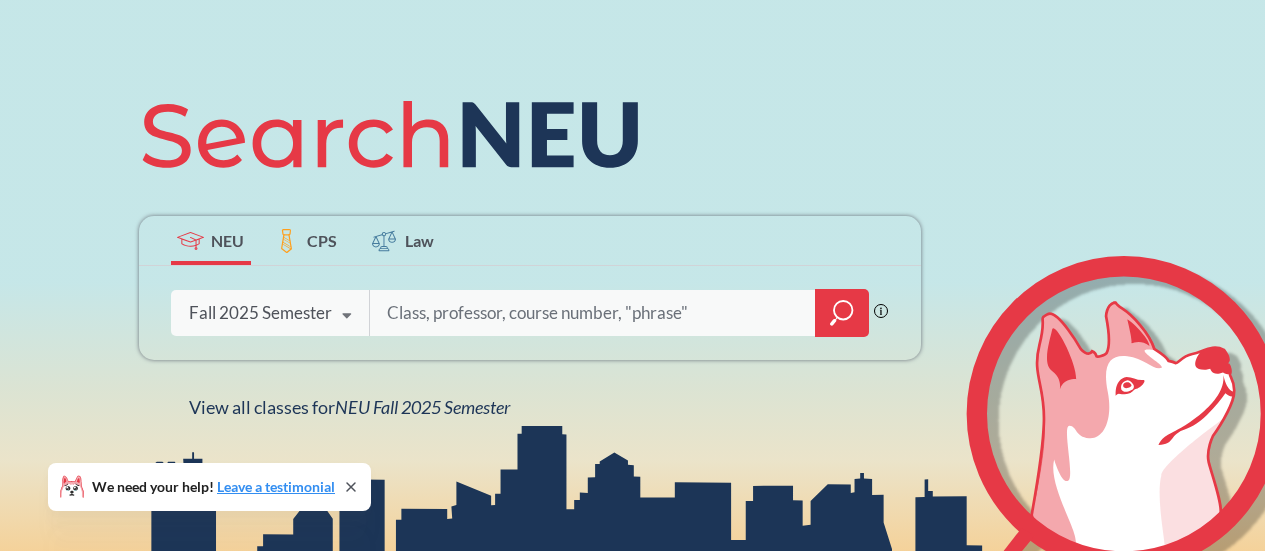 scroll, scrollTop: 200, scrollLeft: 0, axis: vertical 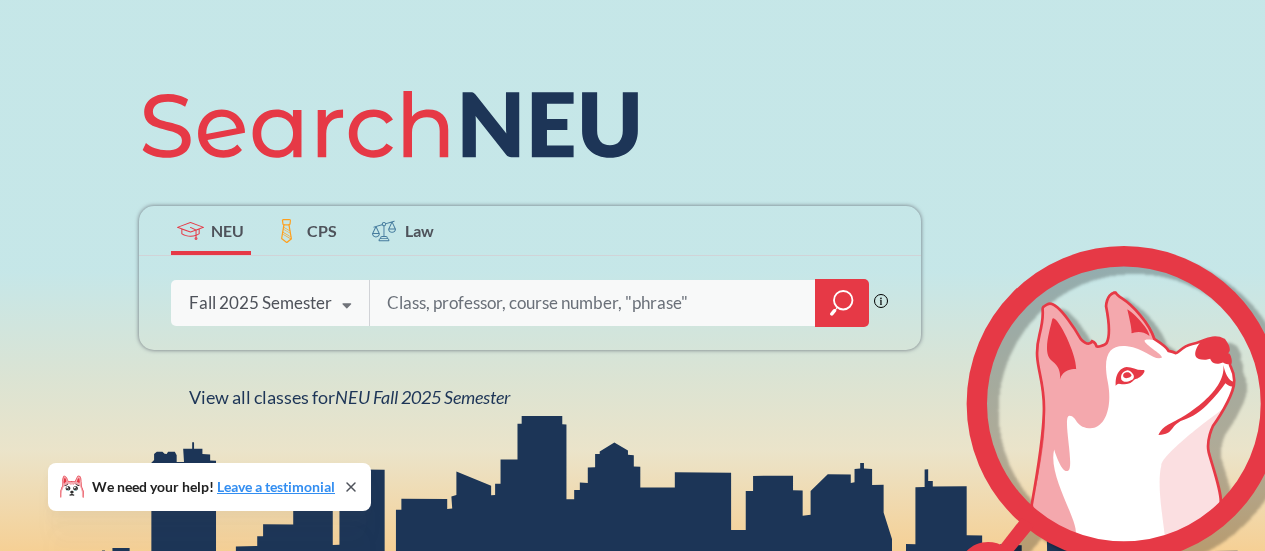 click at bounding box center (347, 306) 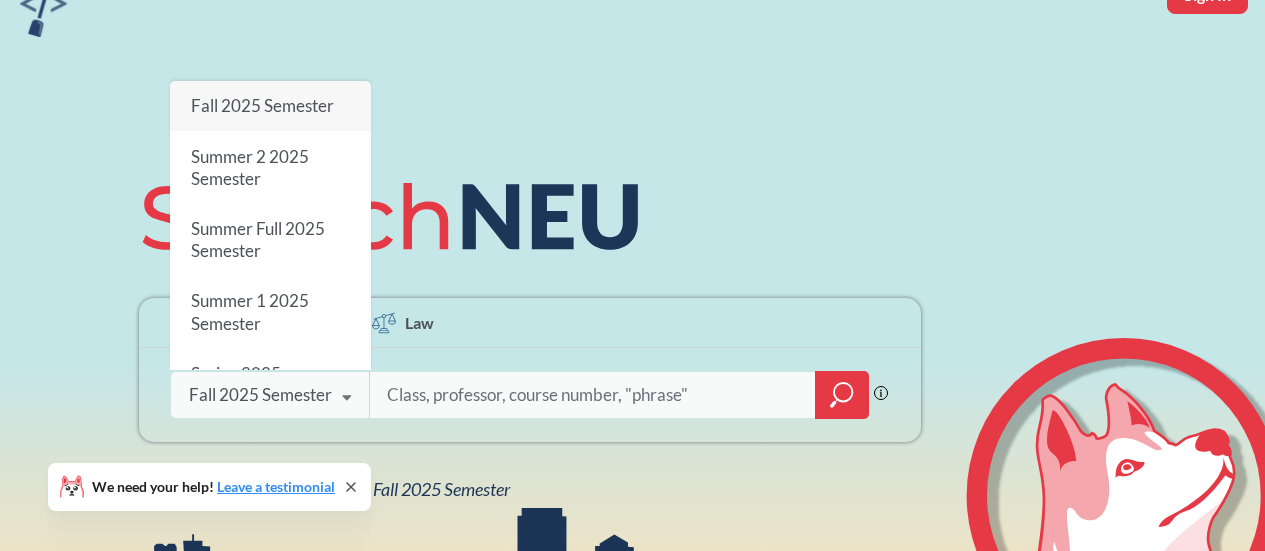 scroll, scrollTop: 100, scrollLeft: 0, axis: vertical 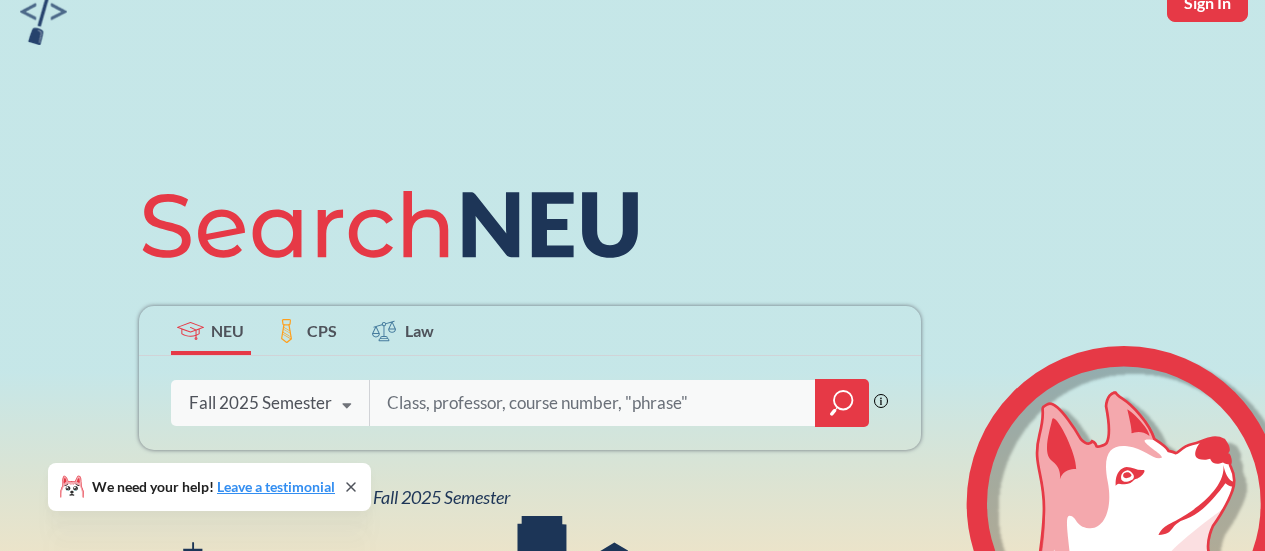 click at bounding box center (593, 403) 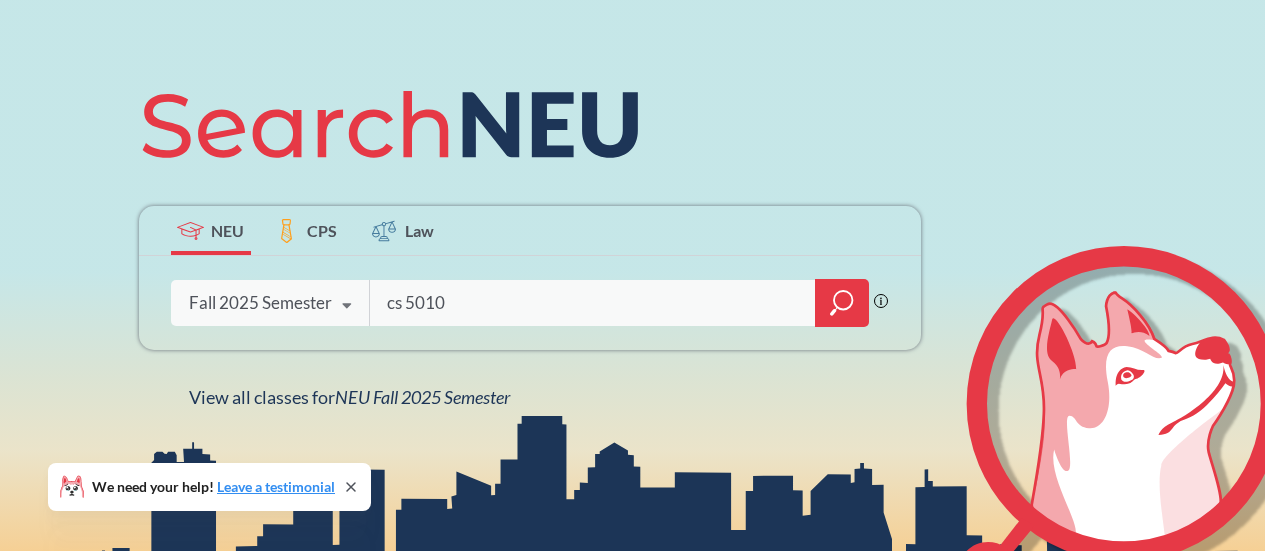 type on "cs 5010" 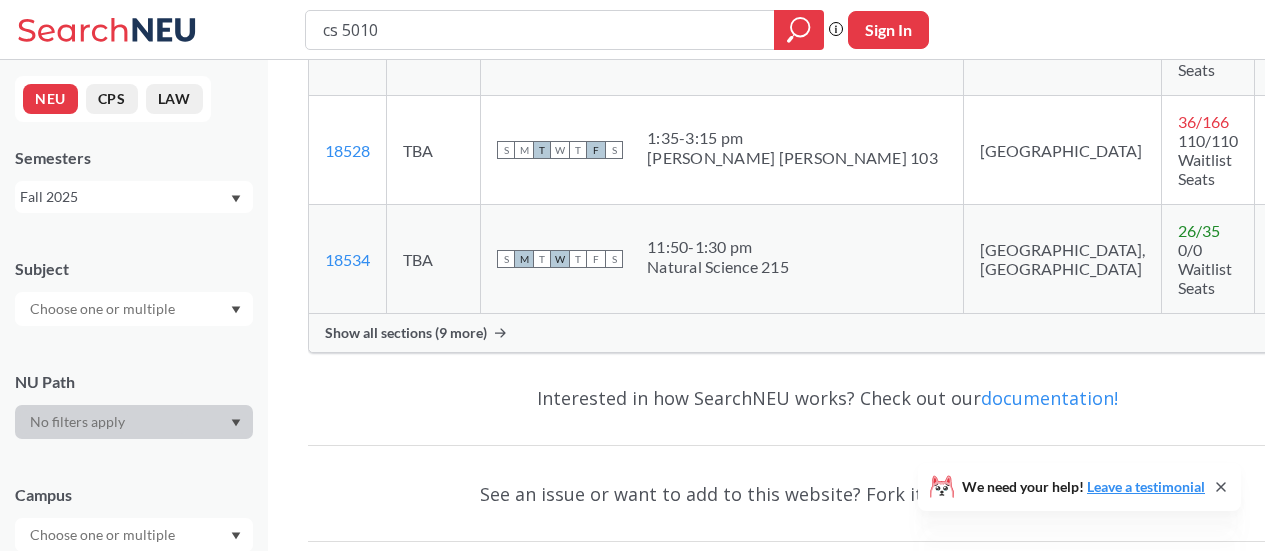 scroll, scrollTop: 500, scrollLeft: 0, axis: vertical 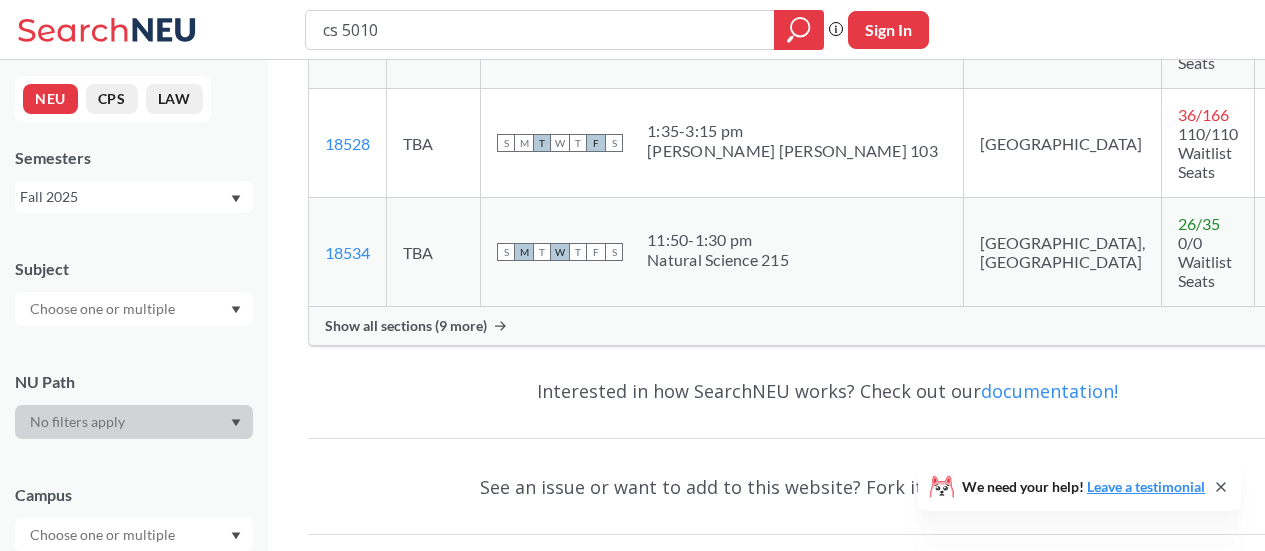 click on "Show all sections (9 more)" at bounding box center [406, 326] 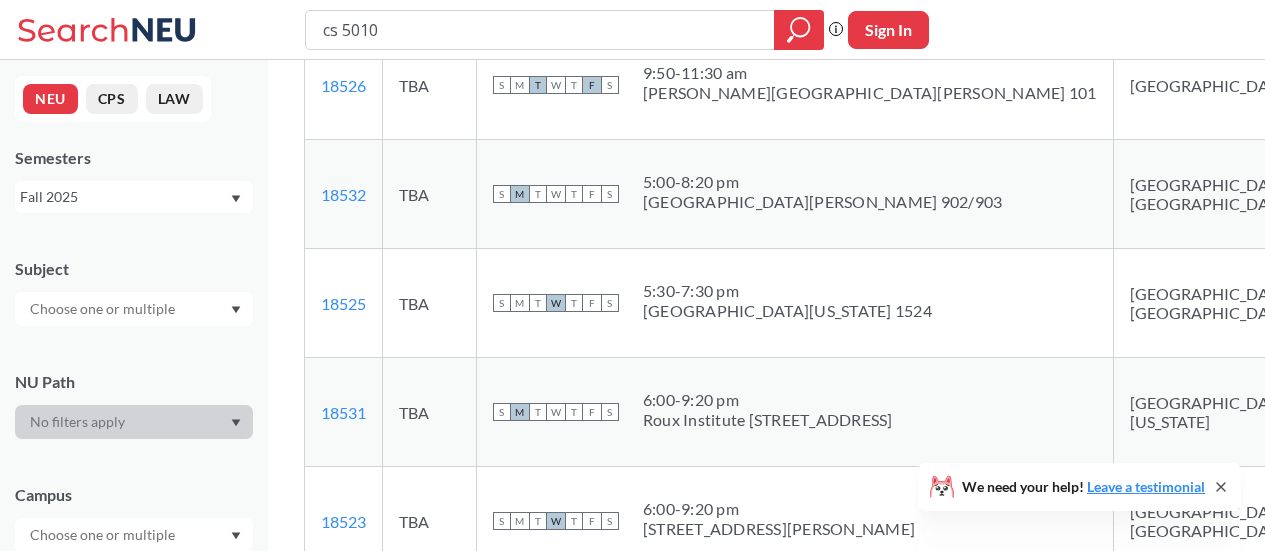 scroll, scrollTop: 1000, scrollLeft: 0, axis: vertical 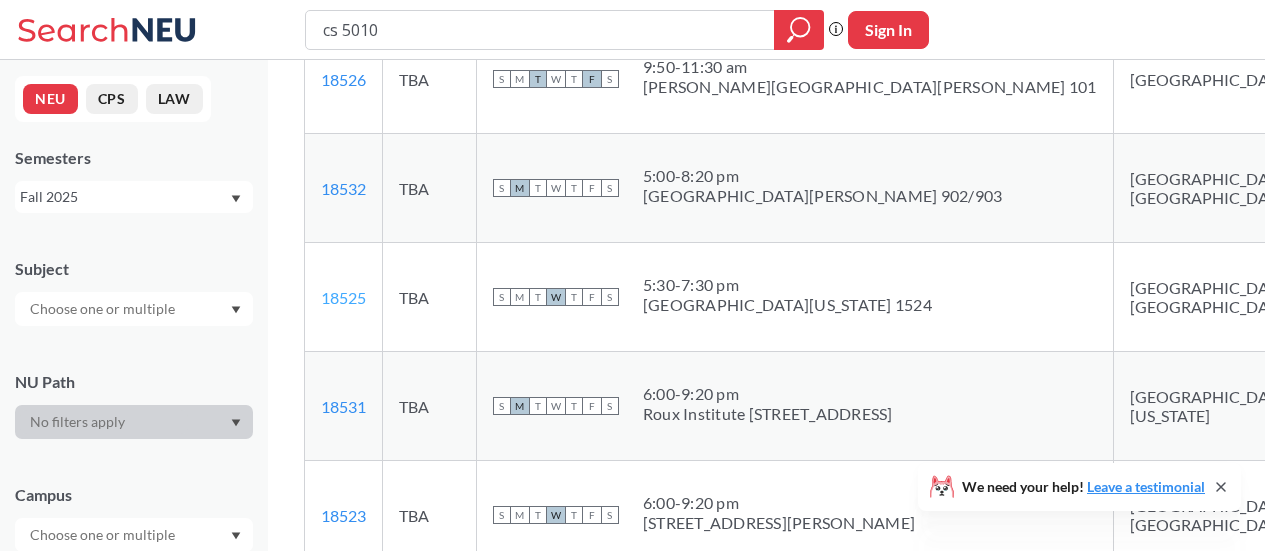 click on "18525" at bounding box center (343, 297) 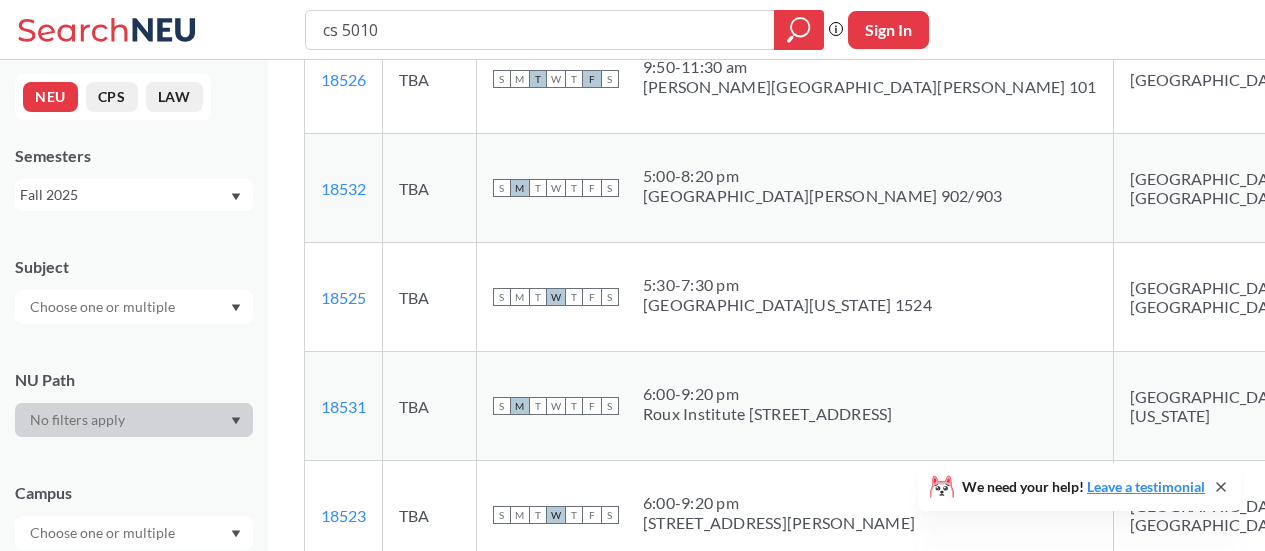 scroll, scrollTop: 1, scrollLeft: 0, axis: vertical 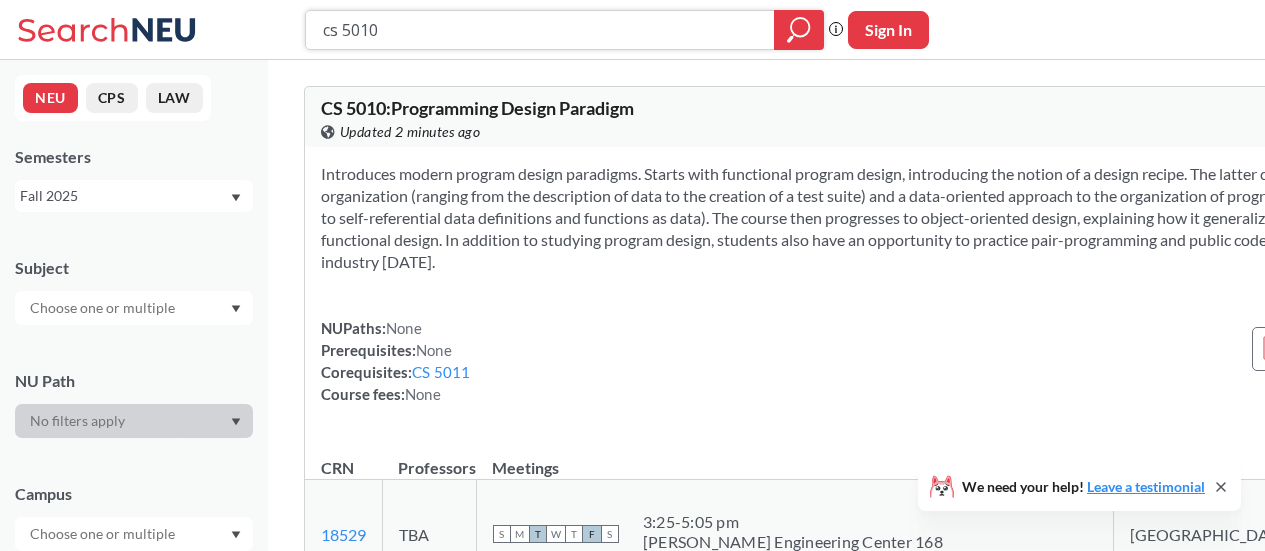 drag, startPoint x: 684, startPoint y: 31, endPoint x: 277, endPoint y: 36, distance: 407.0307 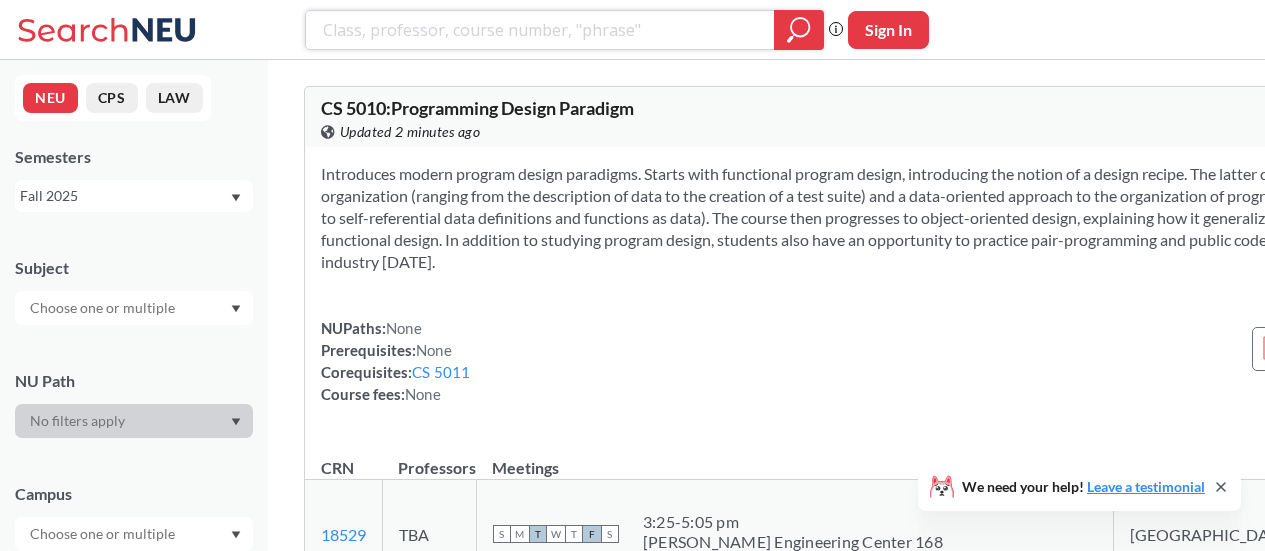 type 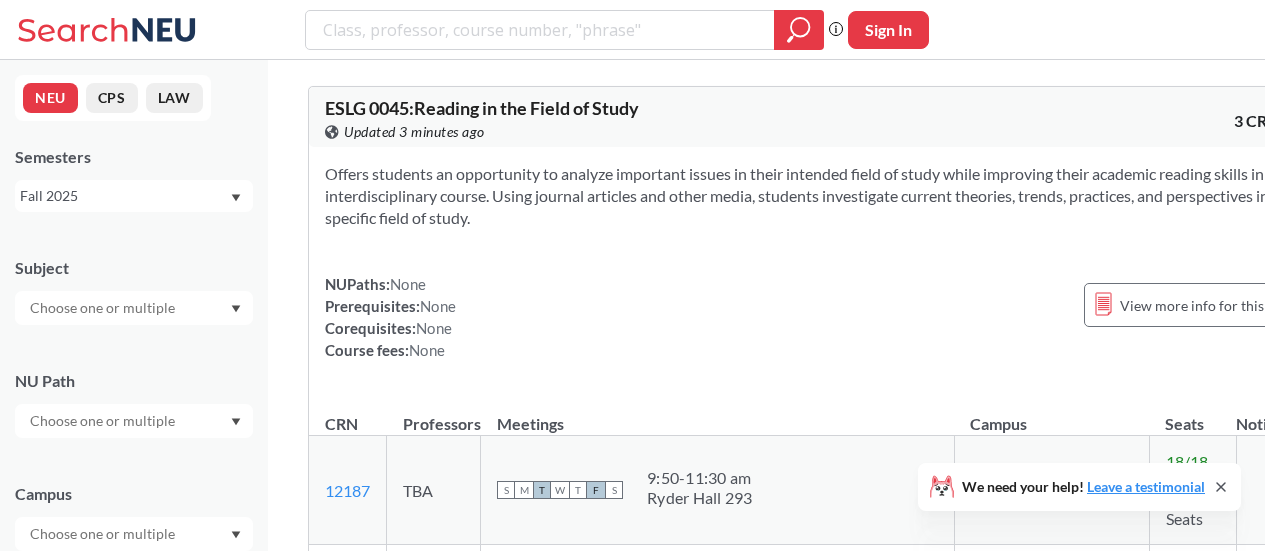 click on "Sign In" at bounding box center [888, 30] 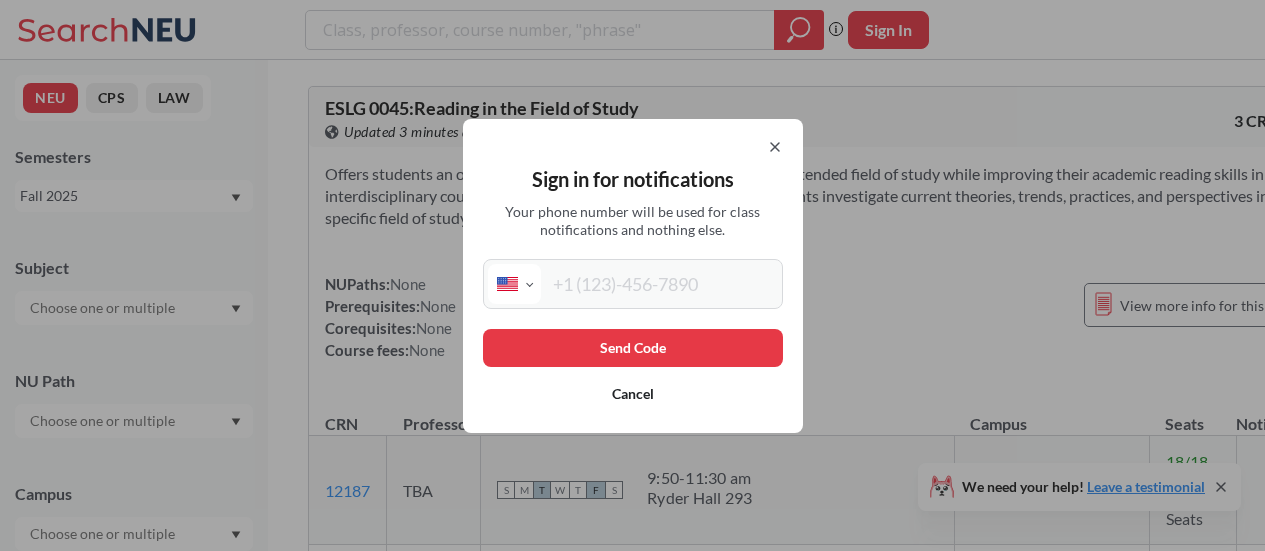 click at bounding box center [659, 284] 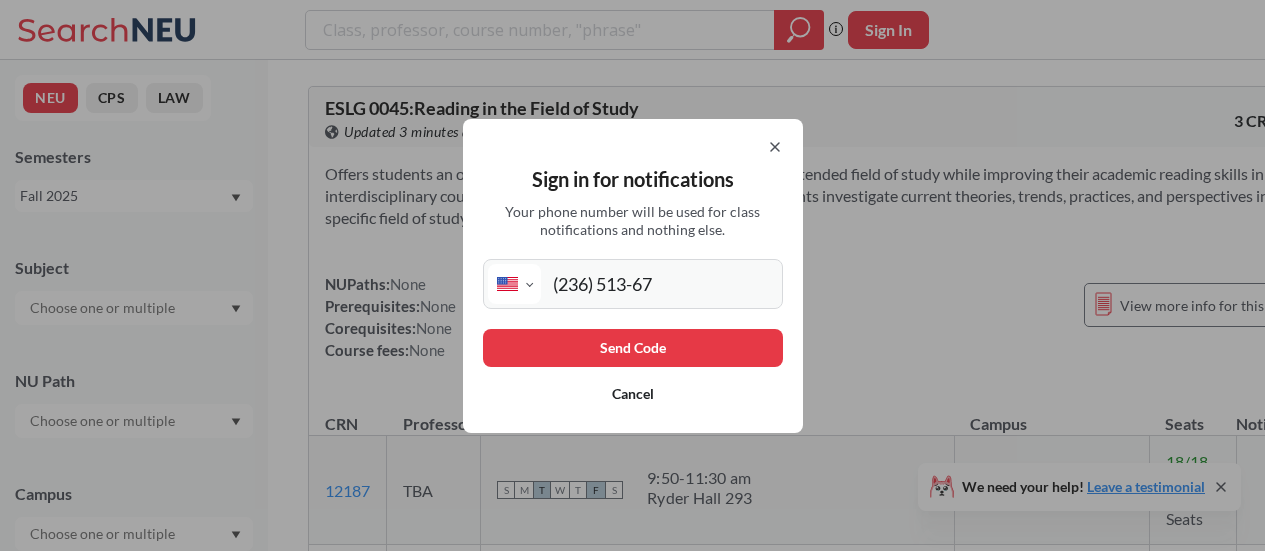 type on "(236) 513-675" 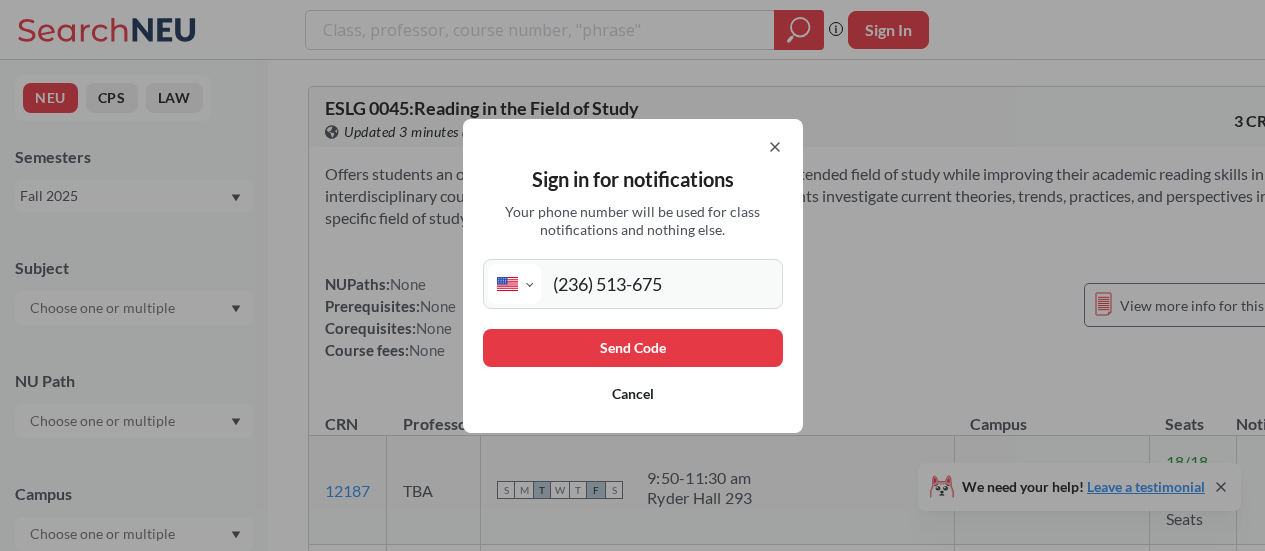 select on "CA" 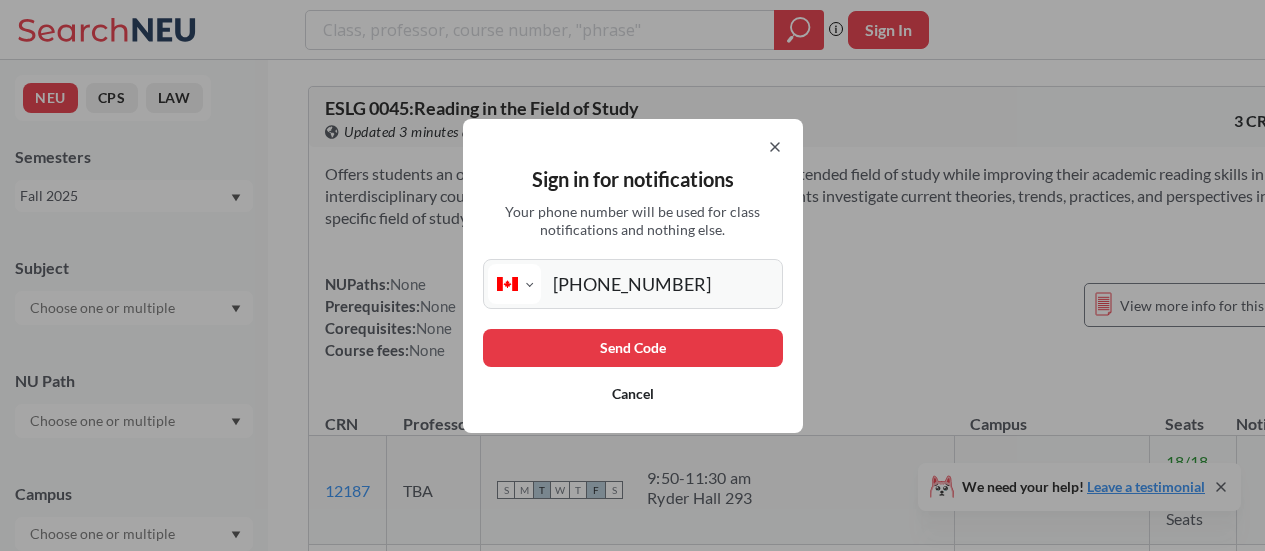 type on "[PHONE_NUMBER]" 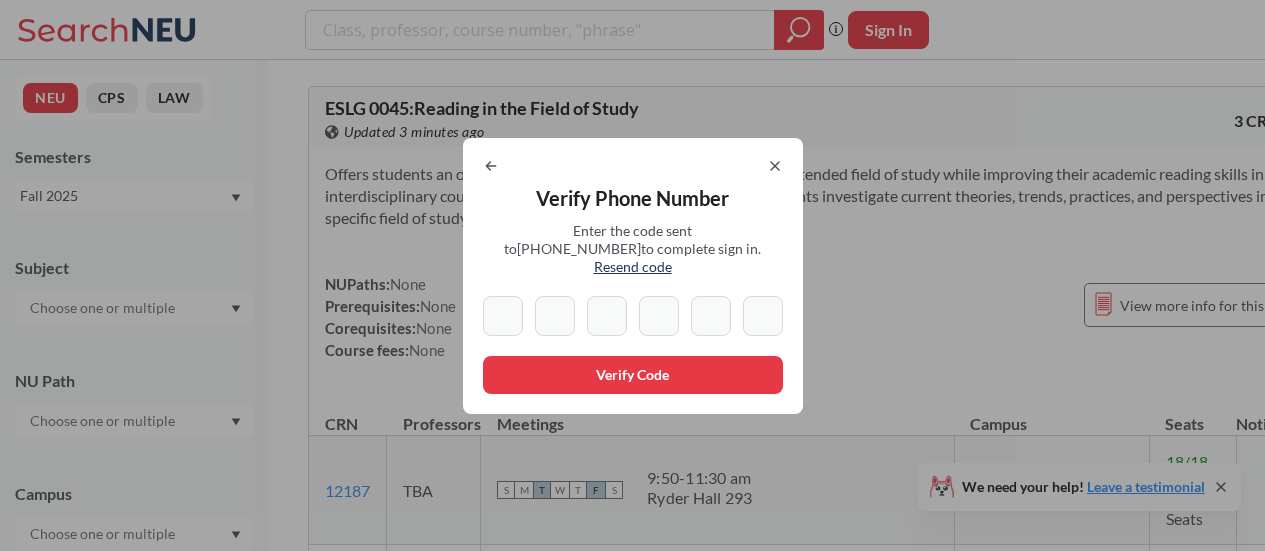 type on "6" 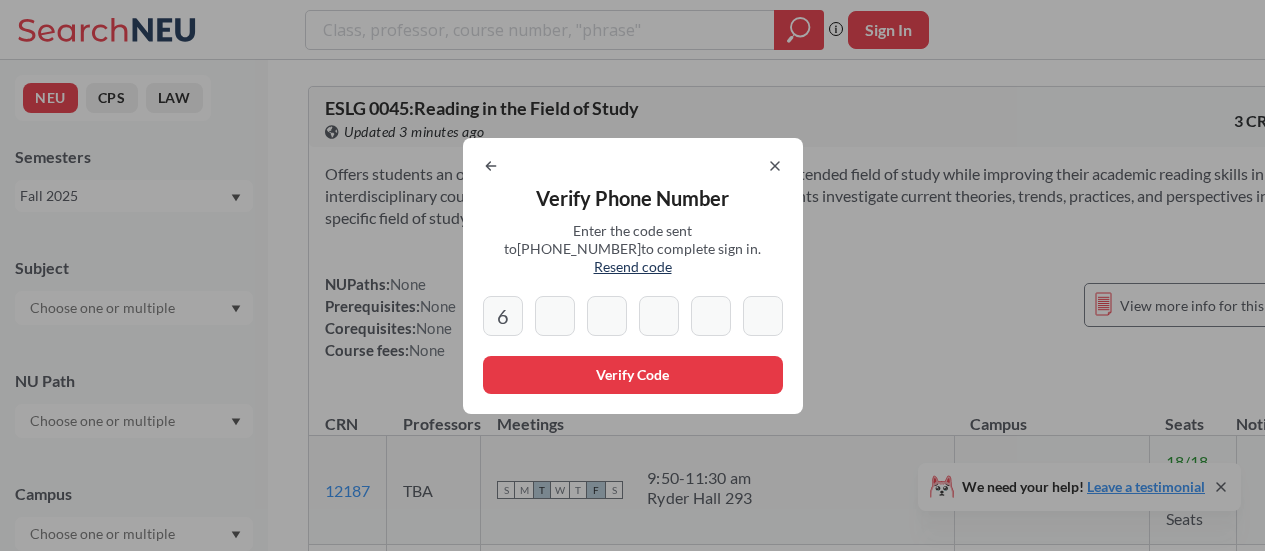 type on "0" 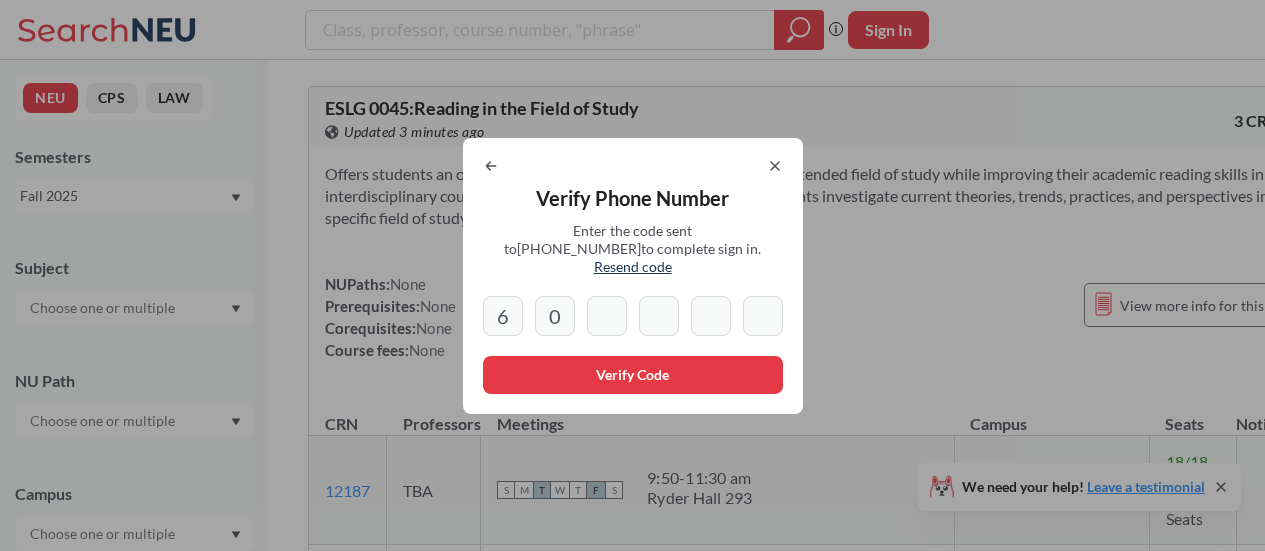 type on "1" 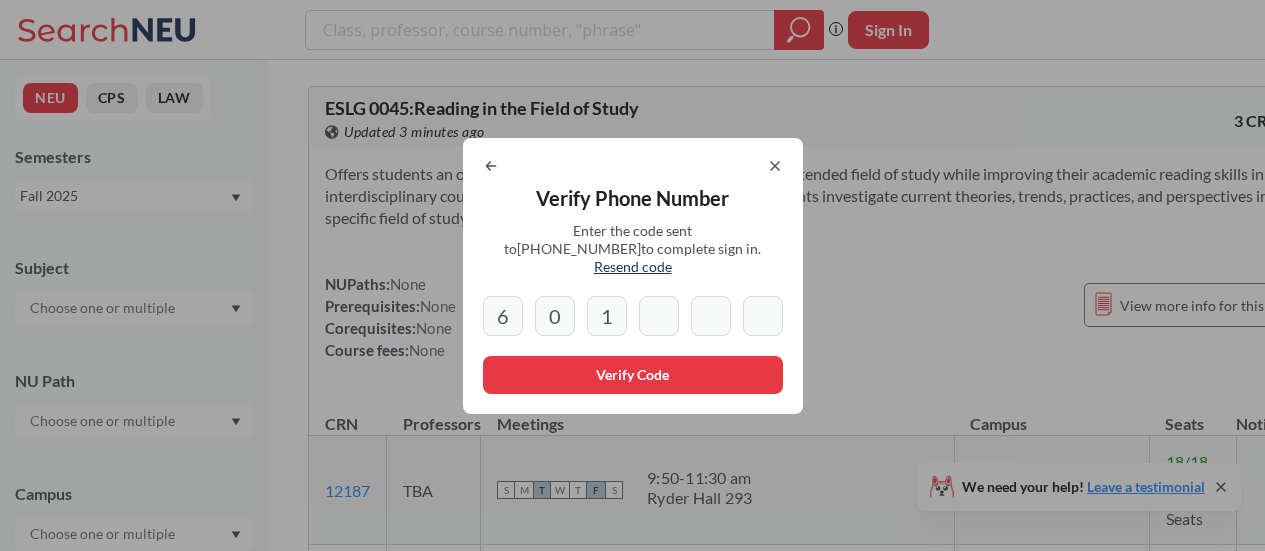 type on "8" 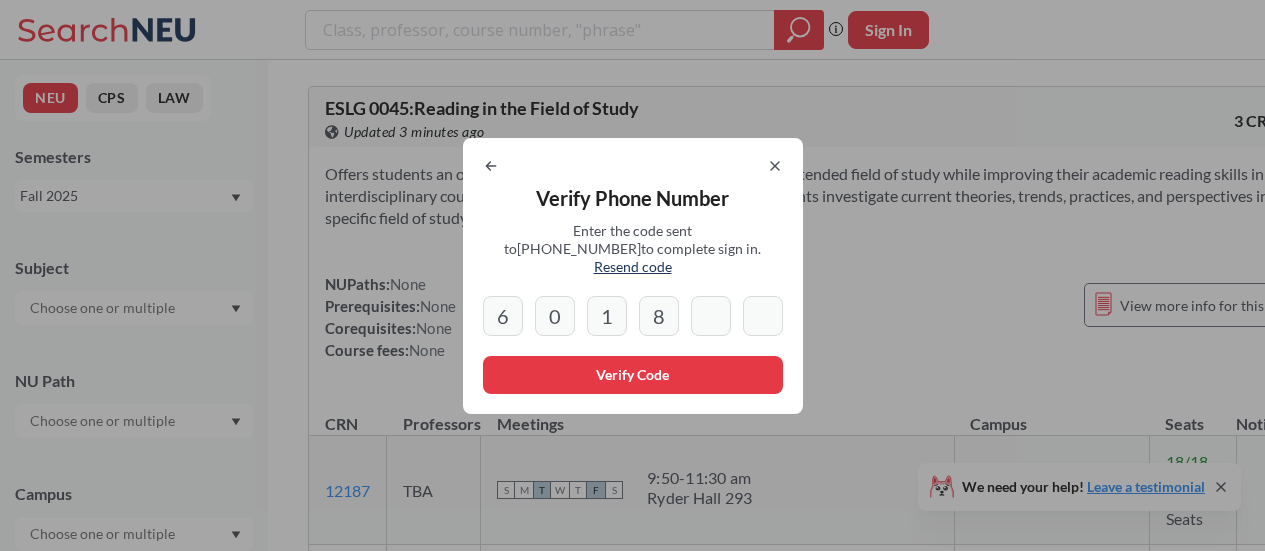 type on "1" 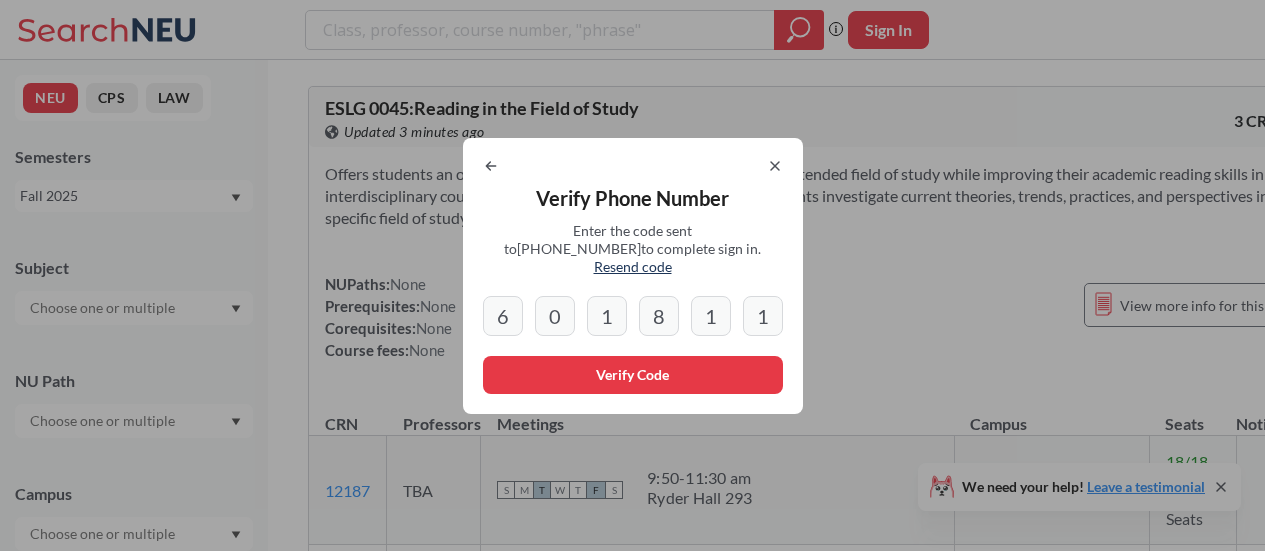 type on "1" 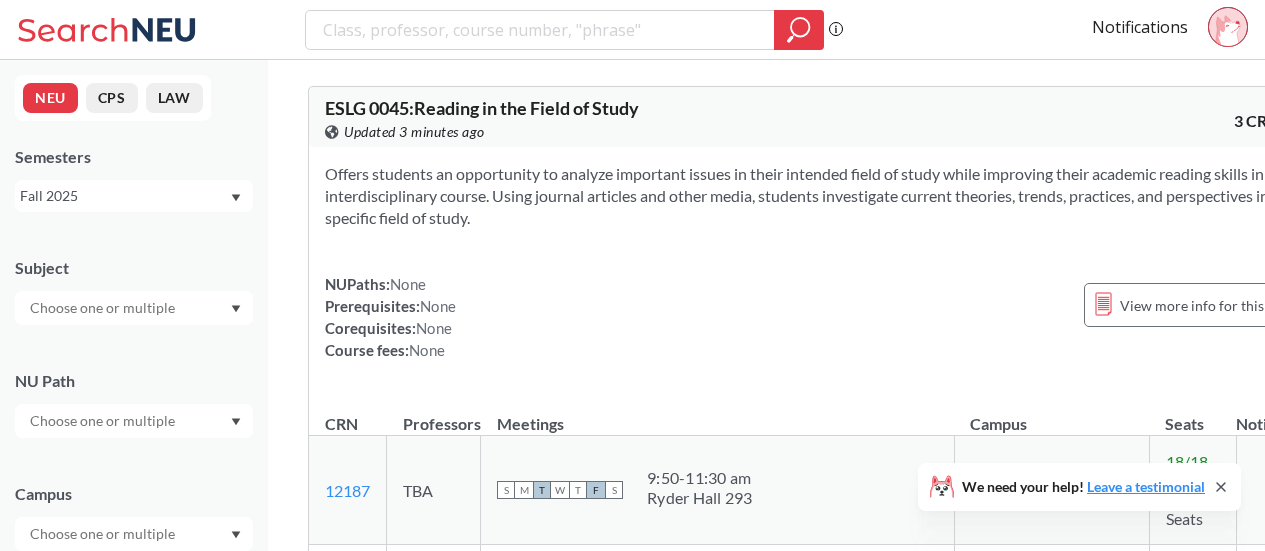 click 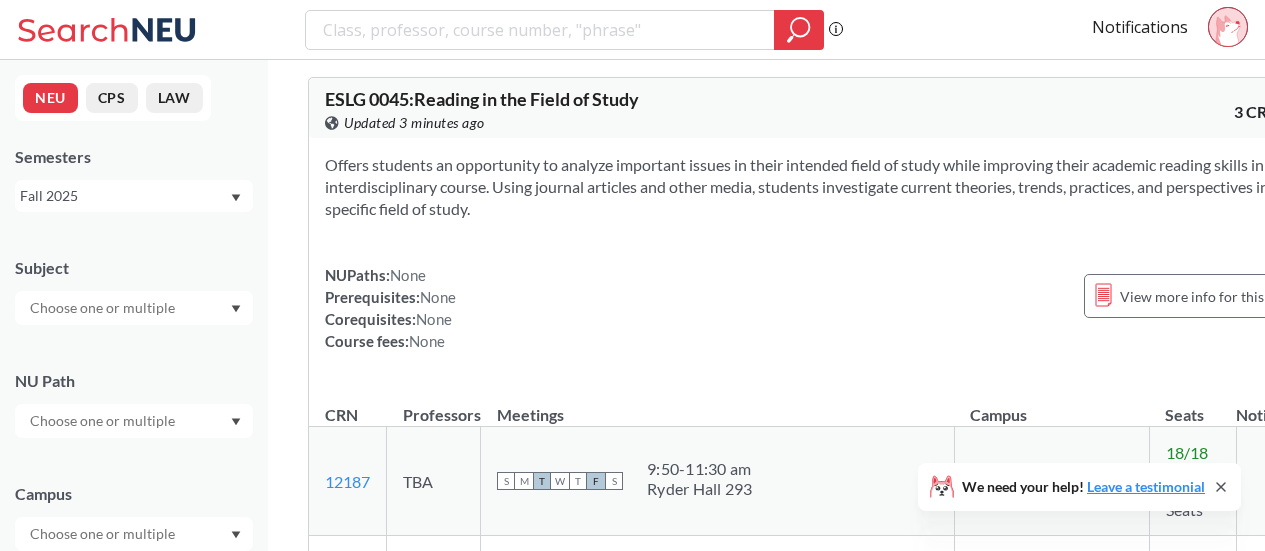 scroll, scrollTop: 0, scrollLeft: 0, axis: both 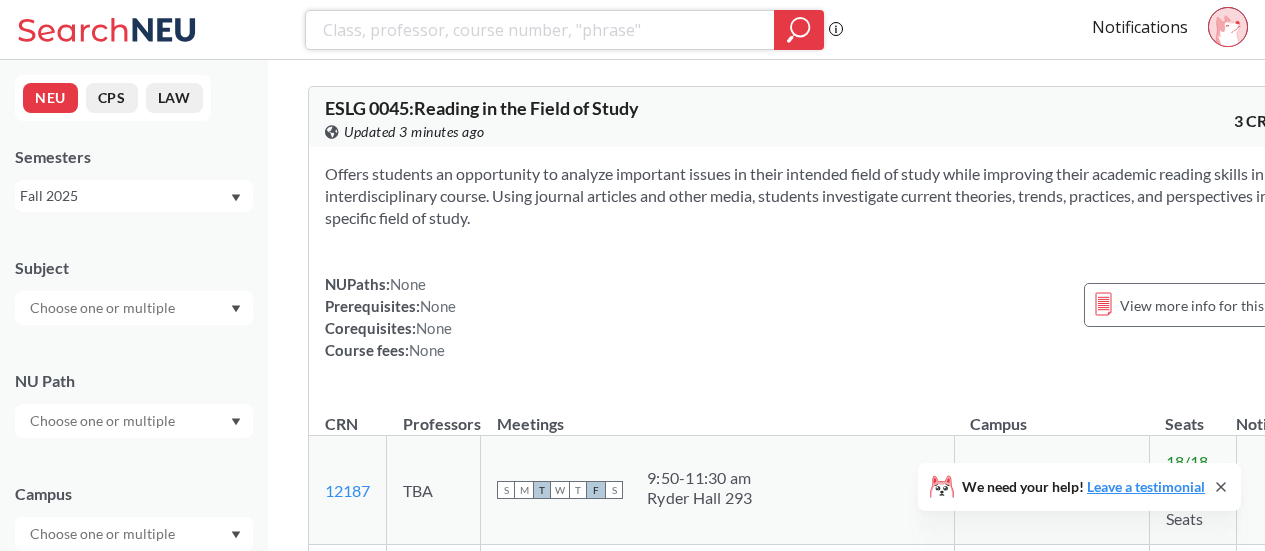 click at bounding box center (540, 30) 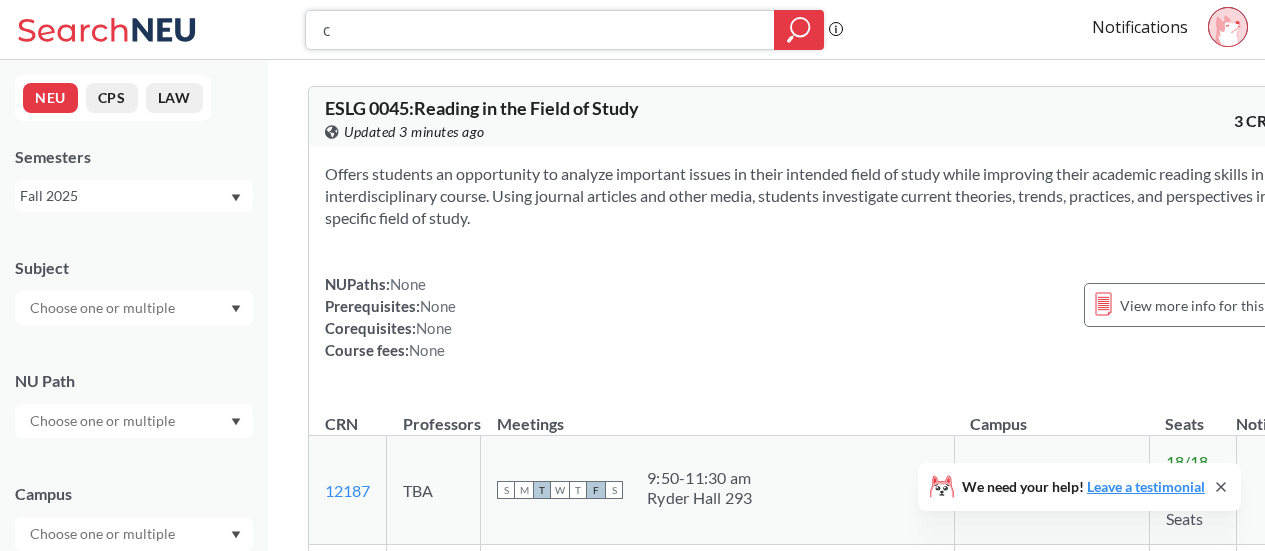 type on "cs" 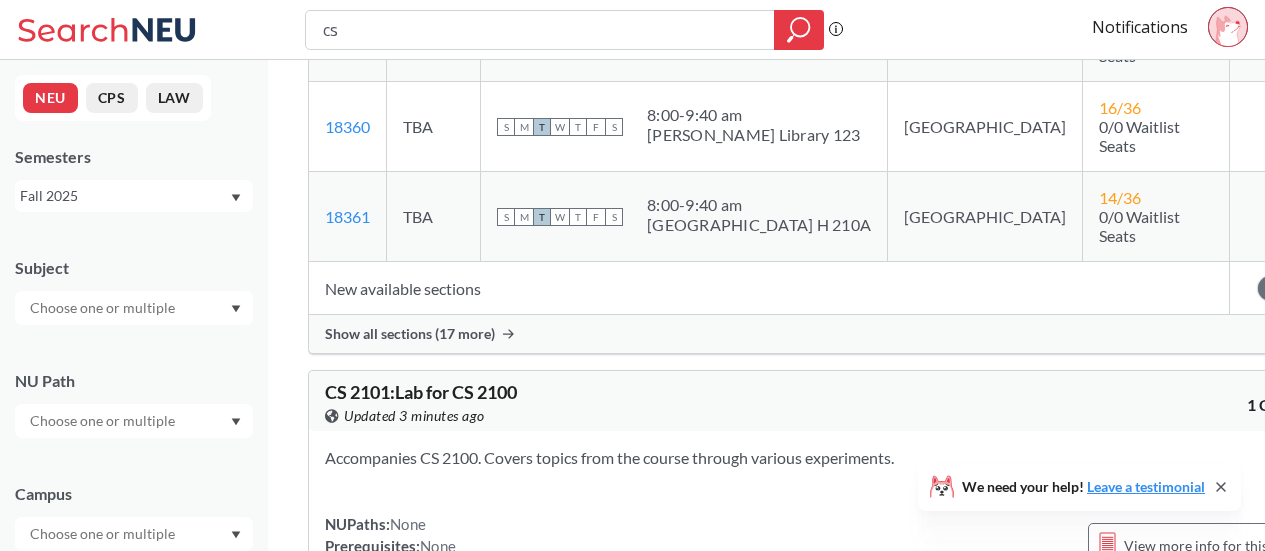 scroll, scrollTop: 200, scrollLeft: 0, axis: vertical 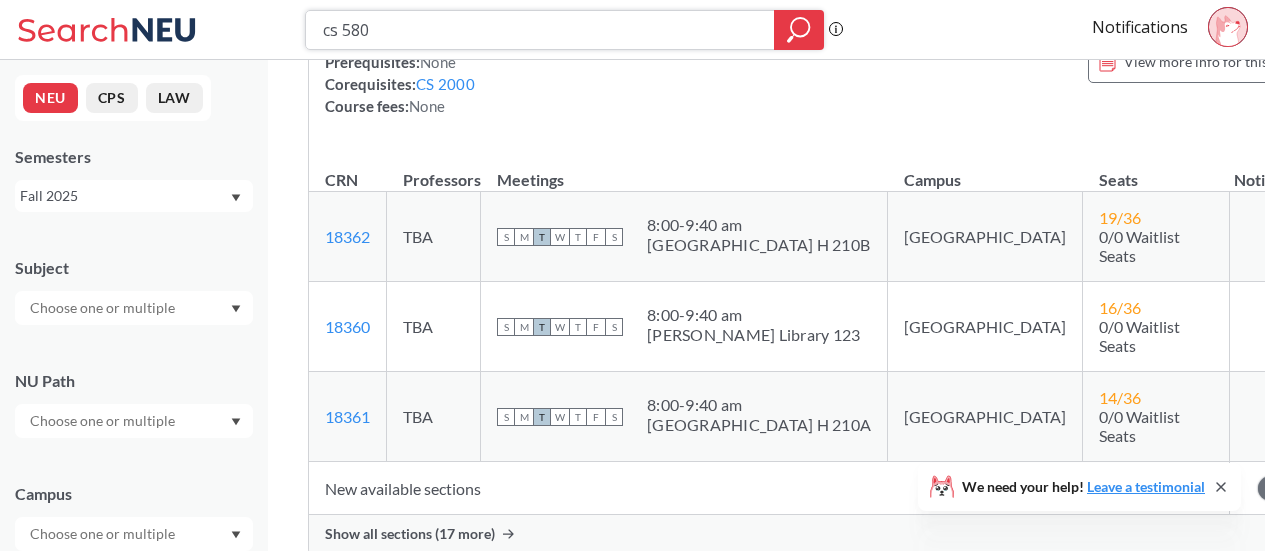 type on "cs 5800" 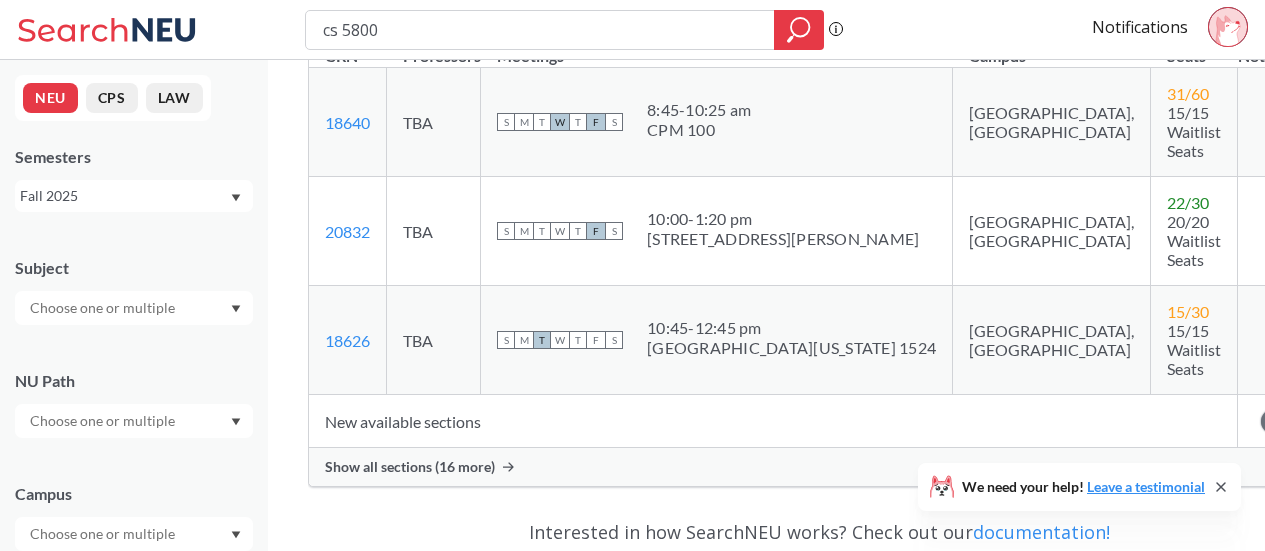 scroll, scrollTop: 400, scrollLeft: 0, axis: vertical 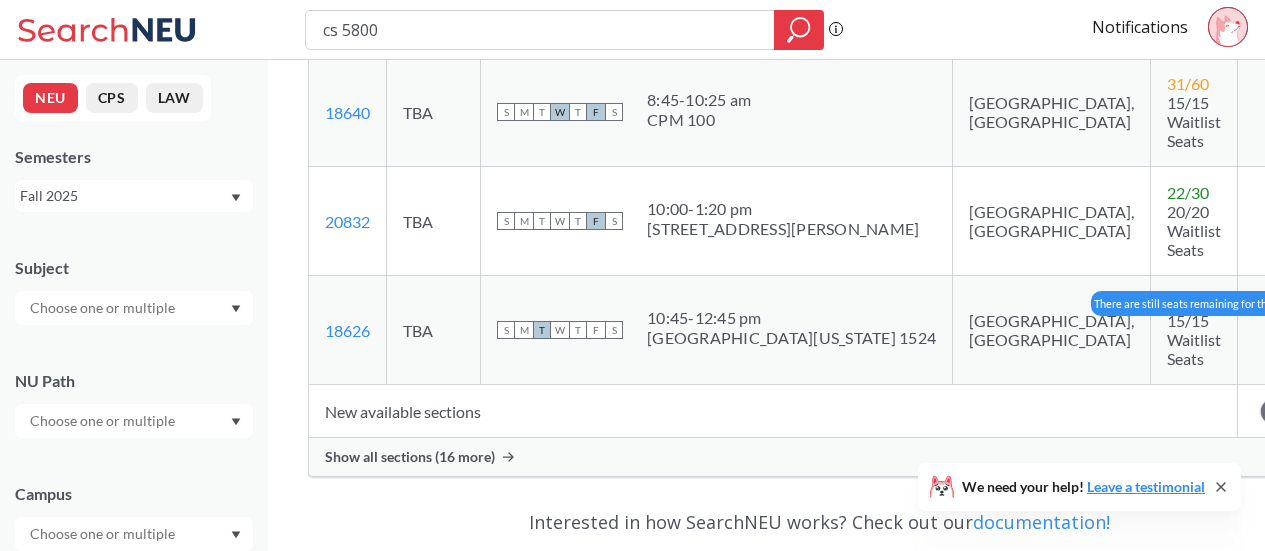 click at bounding box center (1281, 330) 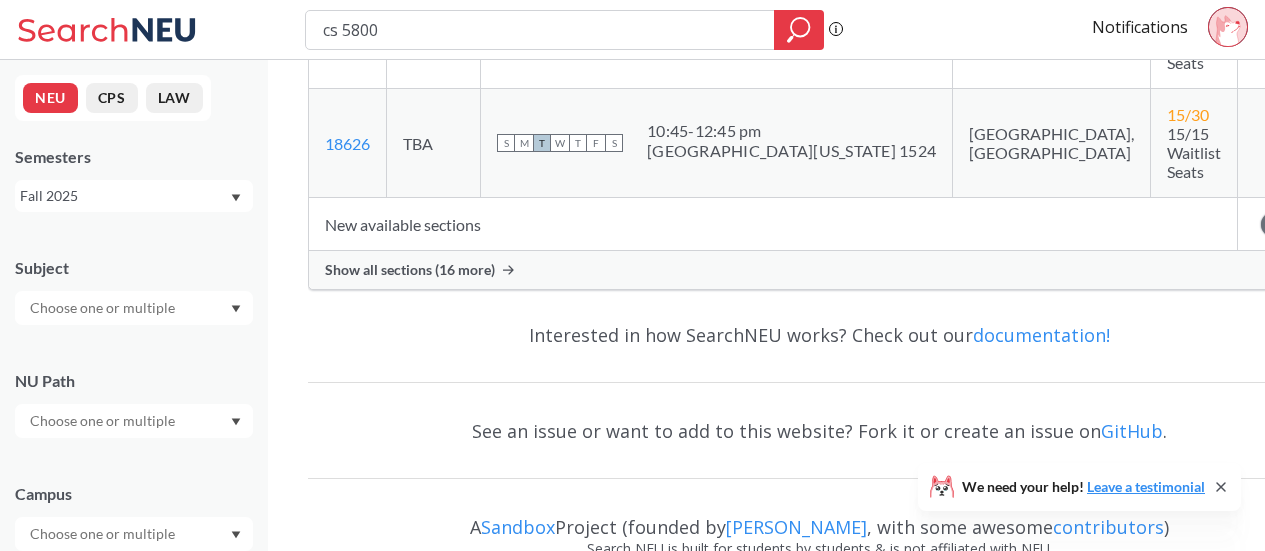 scroll, scrollTop: 591, scrollLeft: 0, axis: vertical 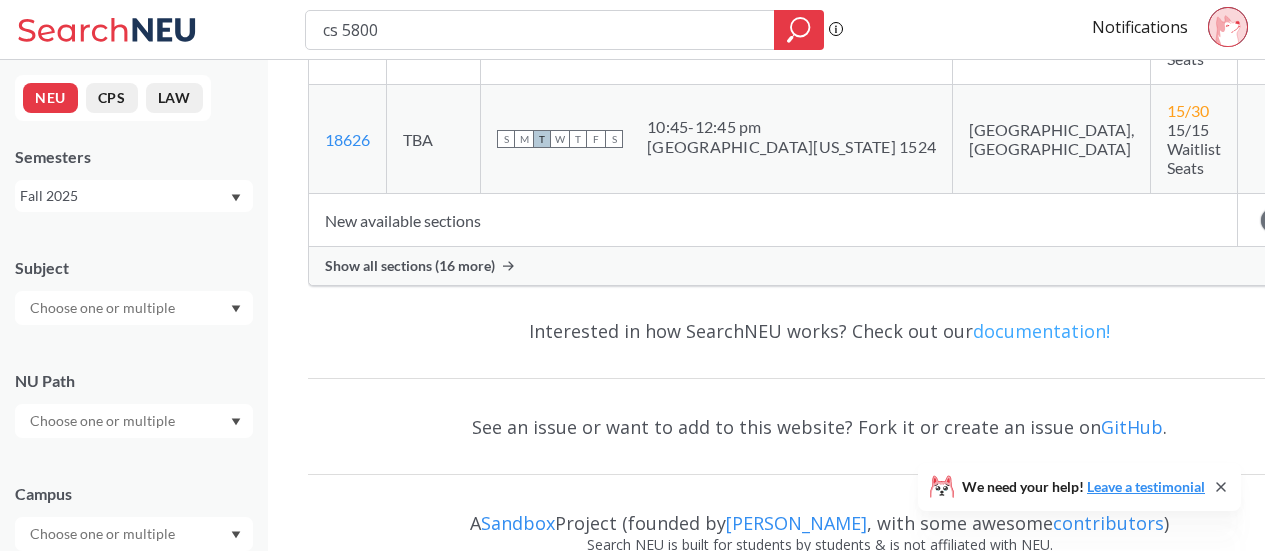 click on "documentation!" at bounding box center [1041, 331] 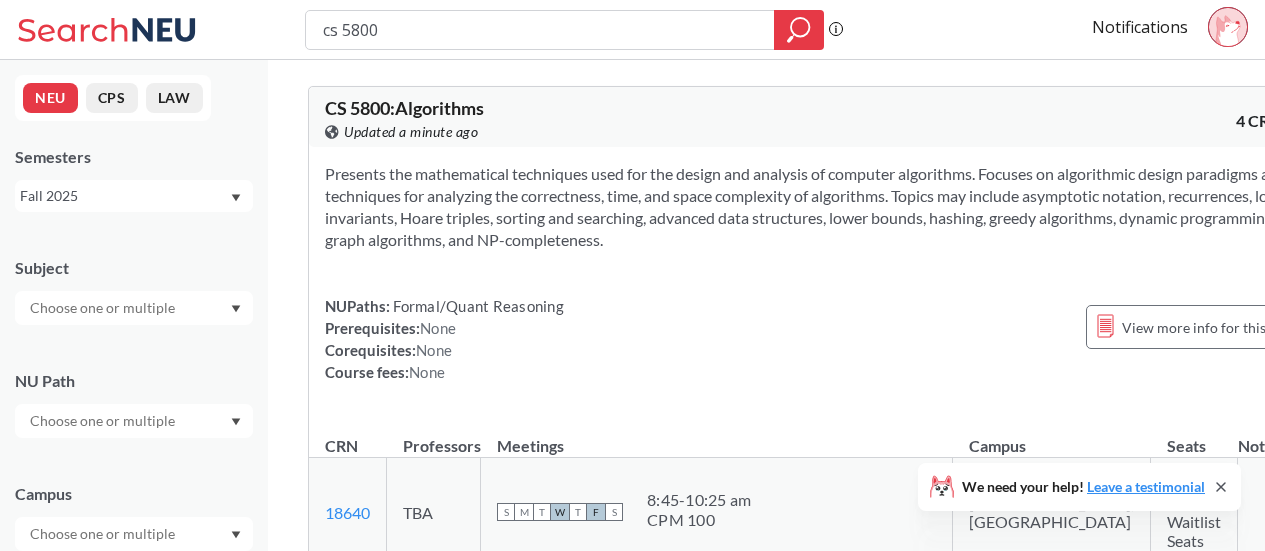scroll, scrollTop: 100, scrollLeft: 0, axis: vertical 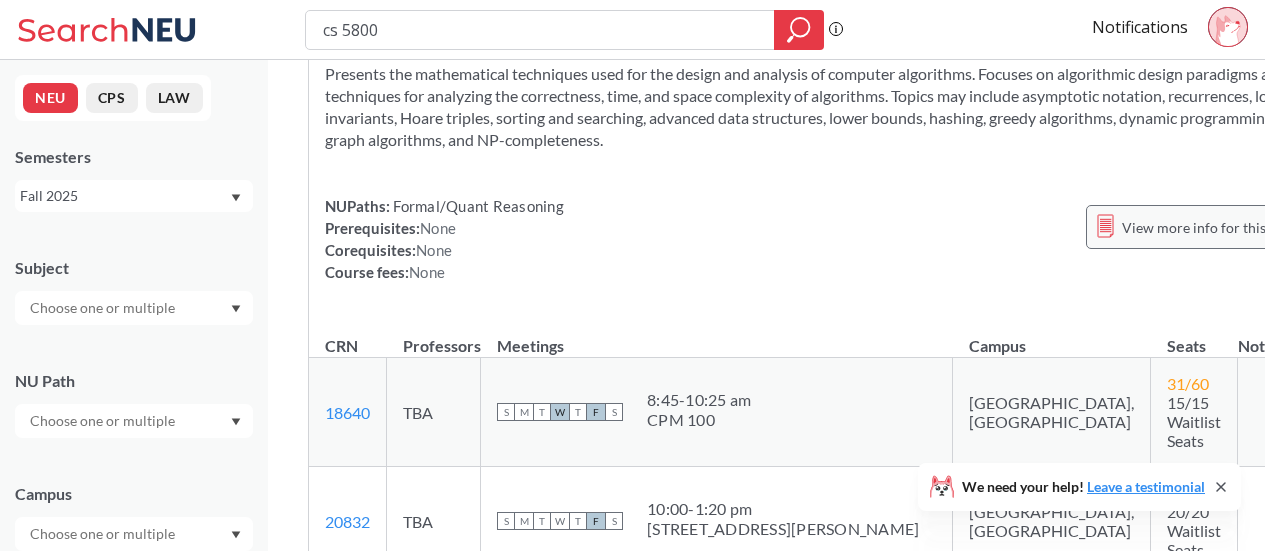 click on "View more info for this class" at bounding box center [1210, 227] 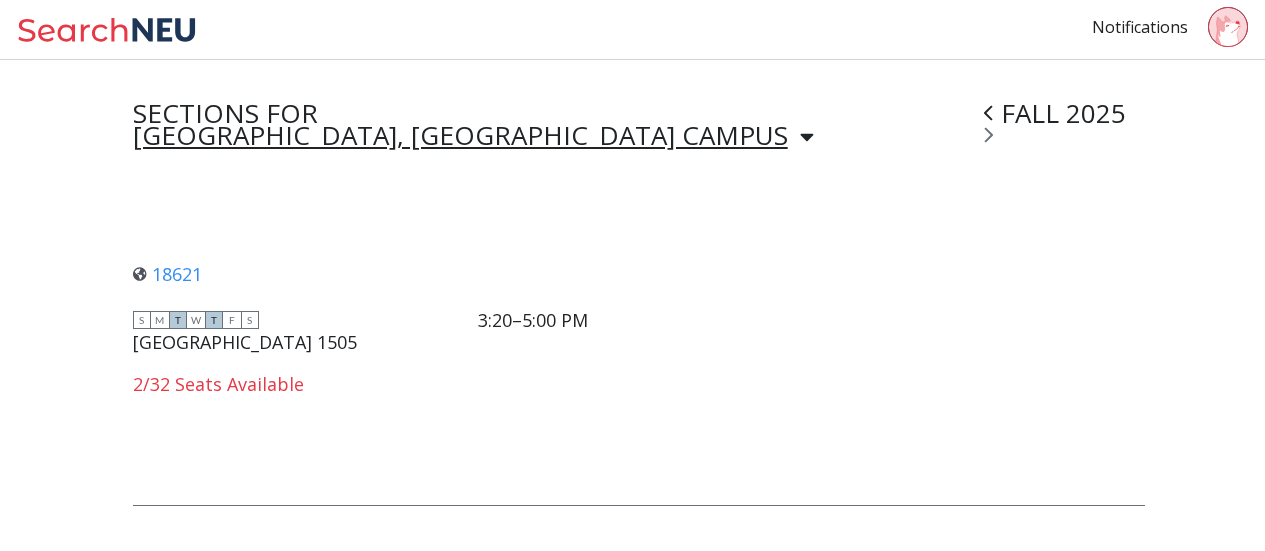 scroll, scrollTop: 1423, scrollLeft: 0, axis: vertical 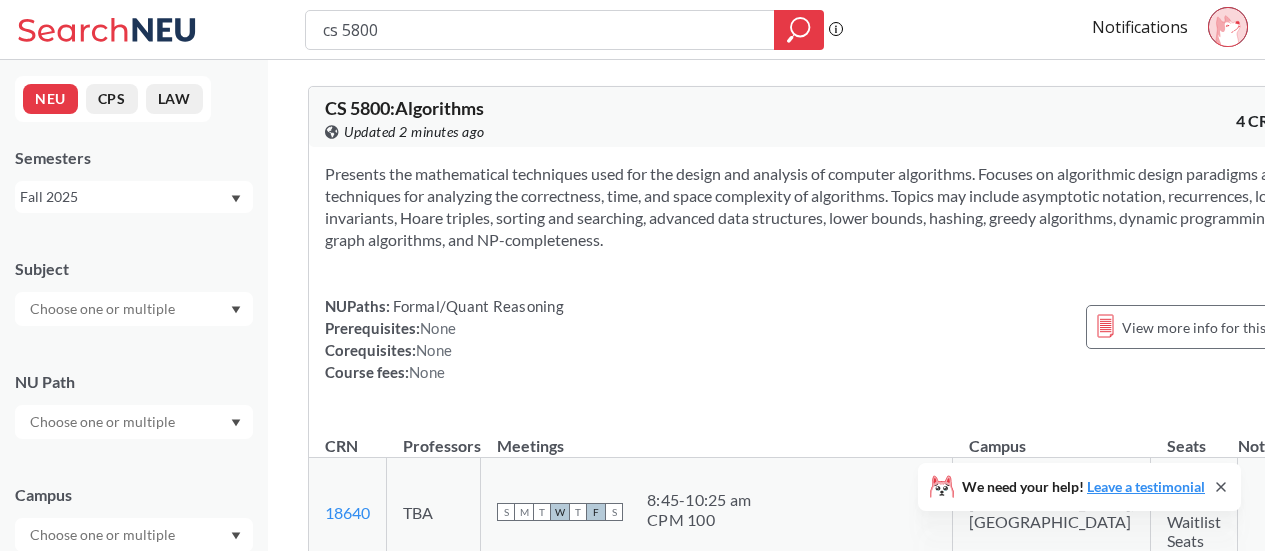 drag, startPoint x: 388, startPoint y: 26, endPoint x: 366, endPoint y: 21, distance: 22.561028 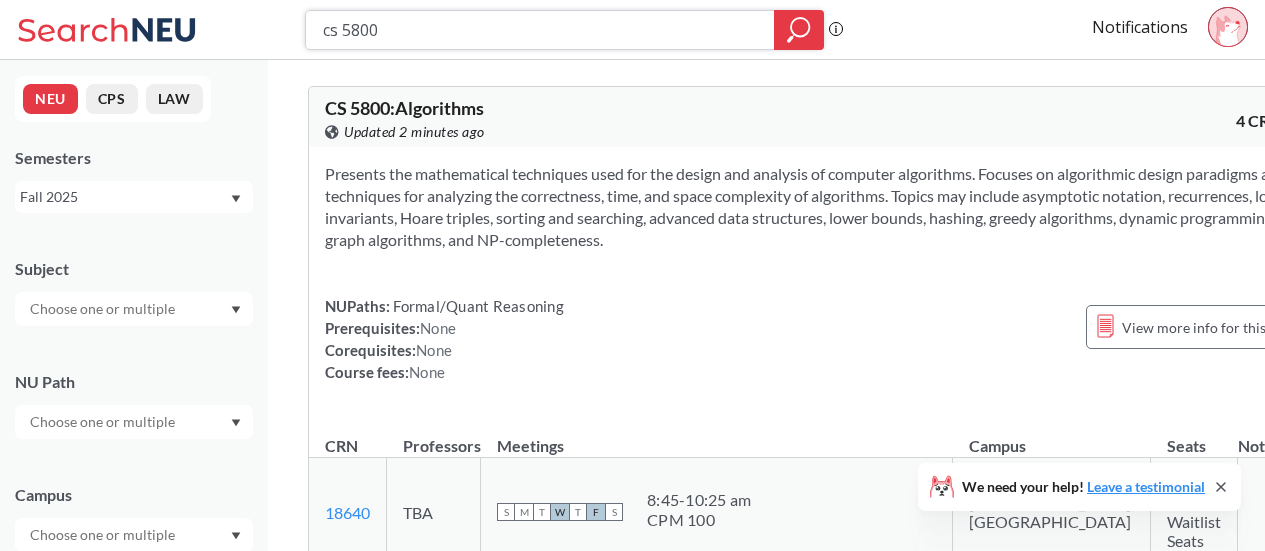click on "cs 5800" at bounding box center [540, 30] 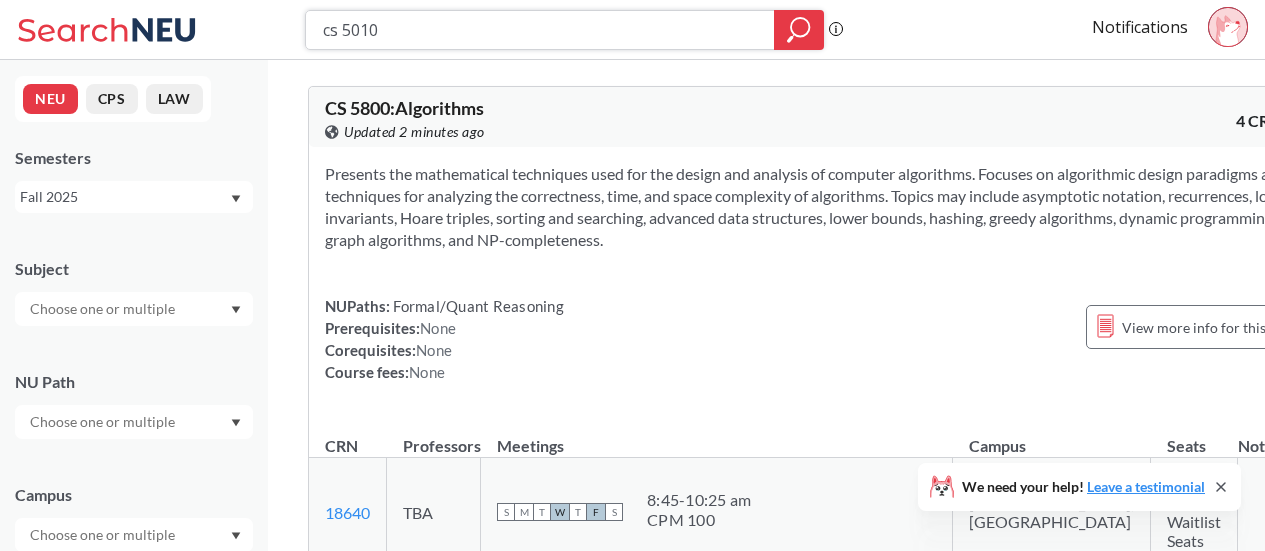 type on "cs 5010" 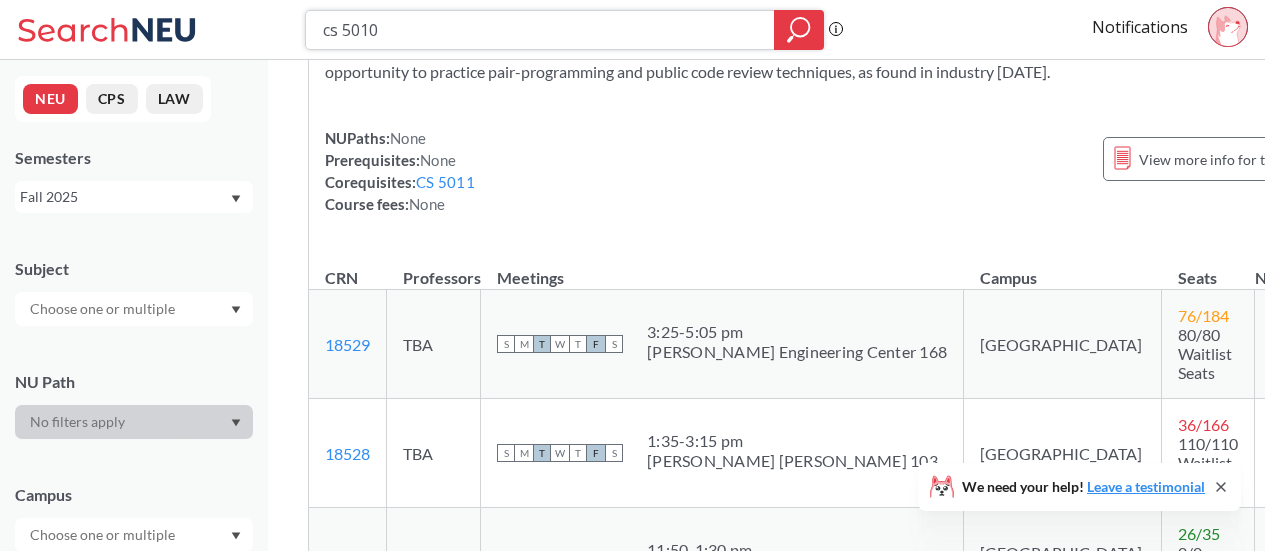 scroll, scrollTop: 200, scrollLeft: 0, axis: vertical 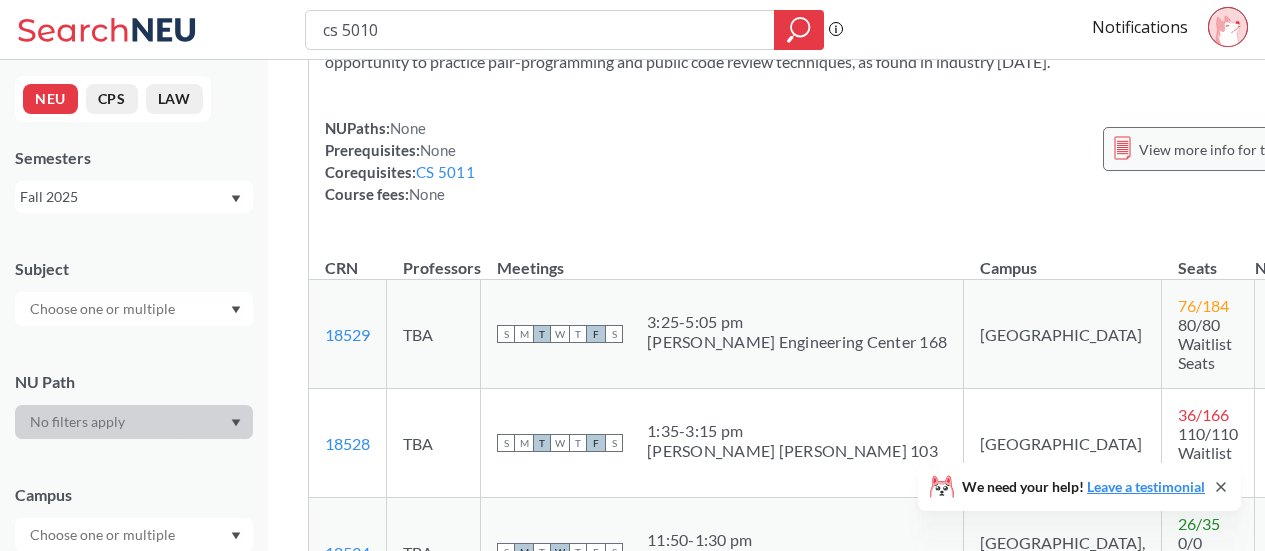 click on "View more info for this class" at bounding box center (1227, 149) 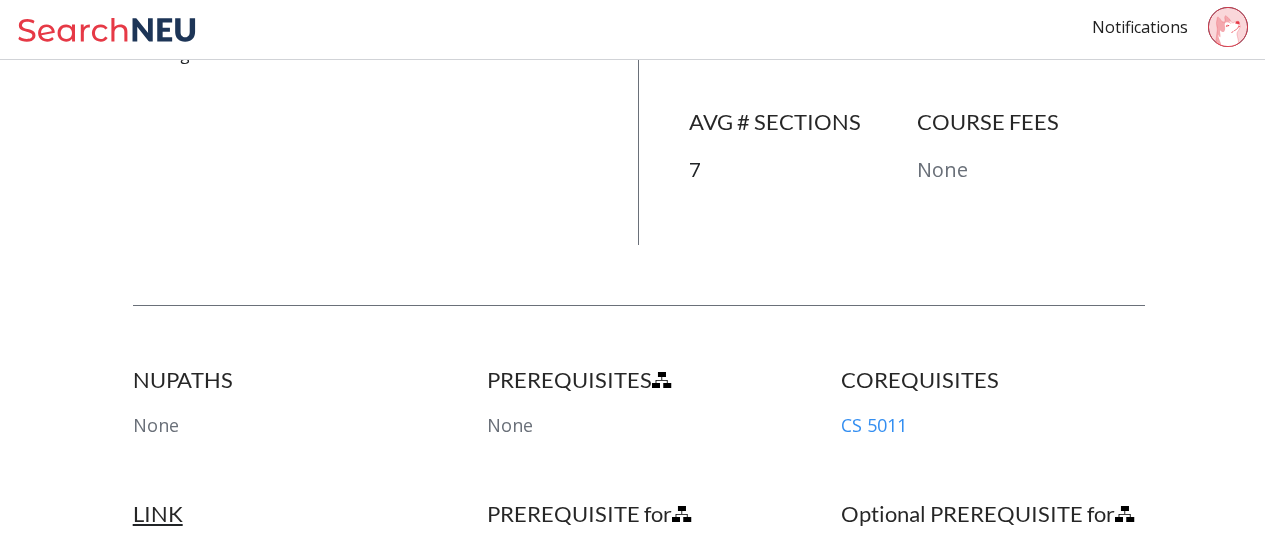 scroll, scrollTop: 1100, scrollLeft: 0, axis: vertical 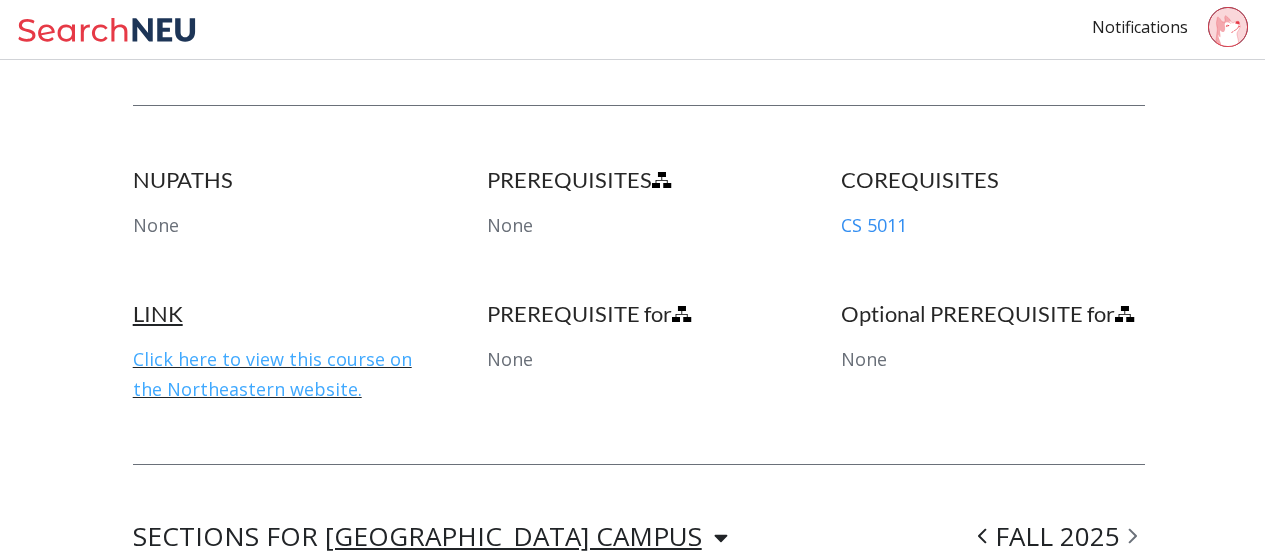 click on "Click here to view this course on the Northeastern website." at bounding box center [272, 374] 